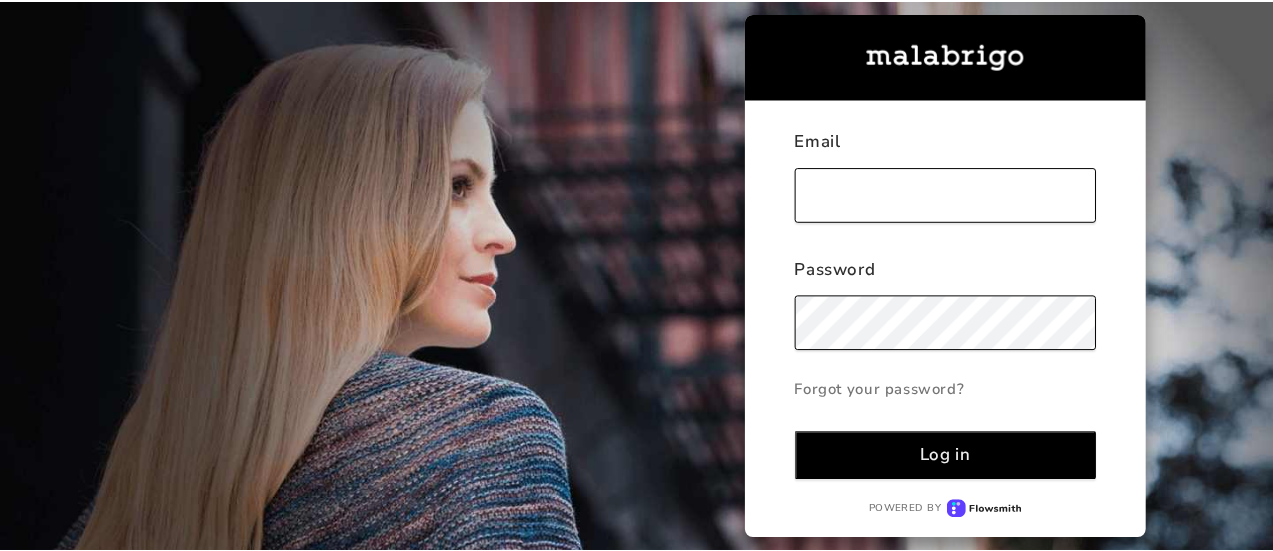 scroll, scrollTop: 0, scrollLeft: 0, axis: both 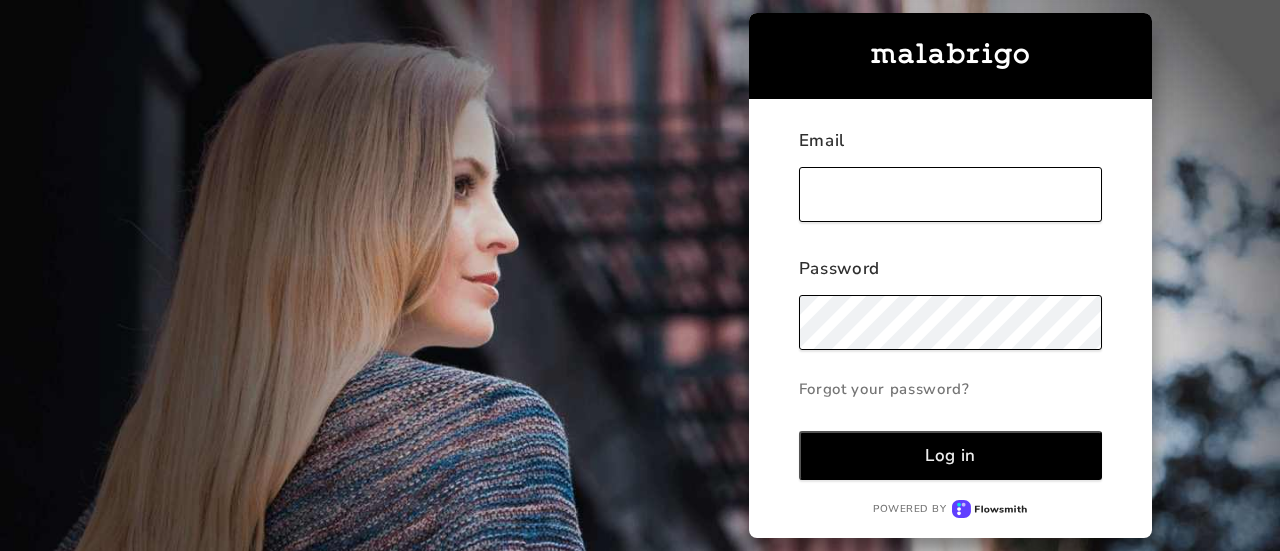 type on "[EMAIL]" 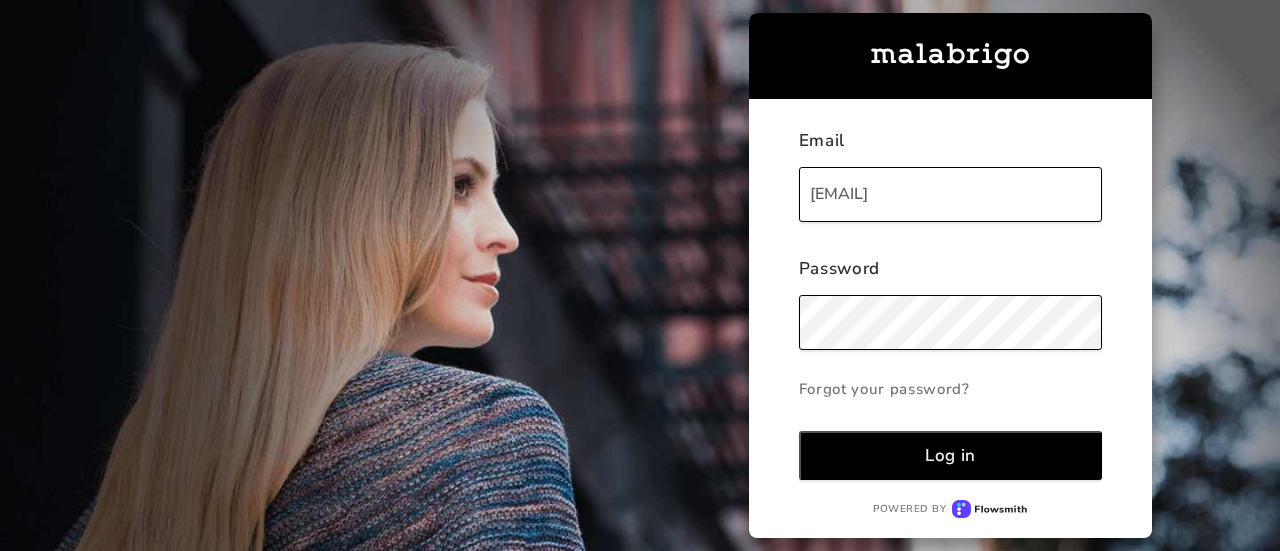 click on "Log in" at bounding box center (950, 455) 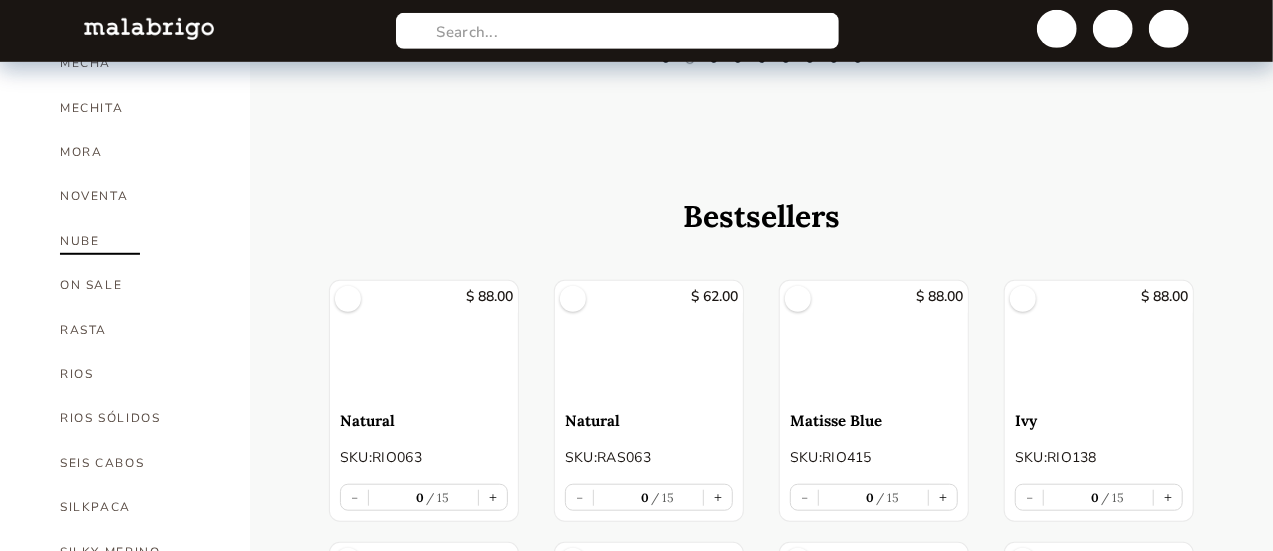 scroll, scrollTop: 699, scrollLeft: 0, axis: vertical 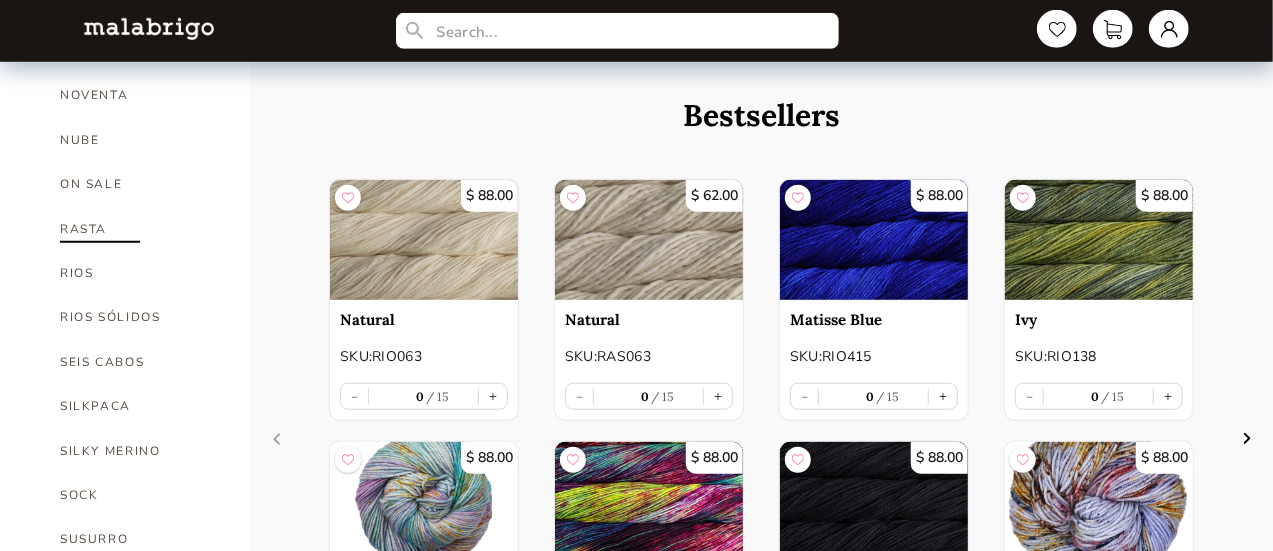 click on "RASTA" at bounding box center (140, 229) 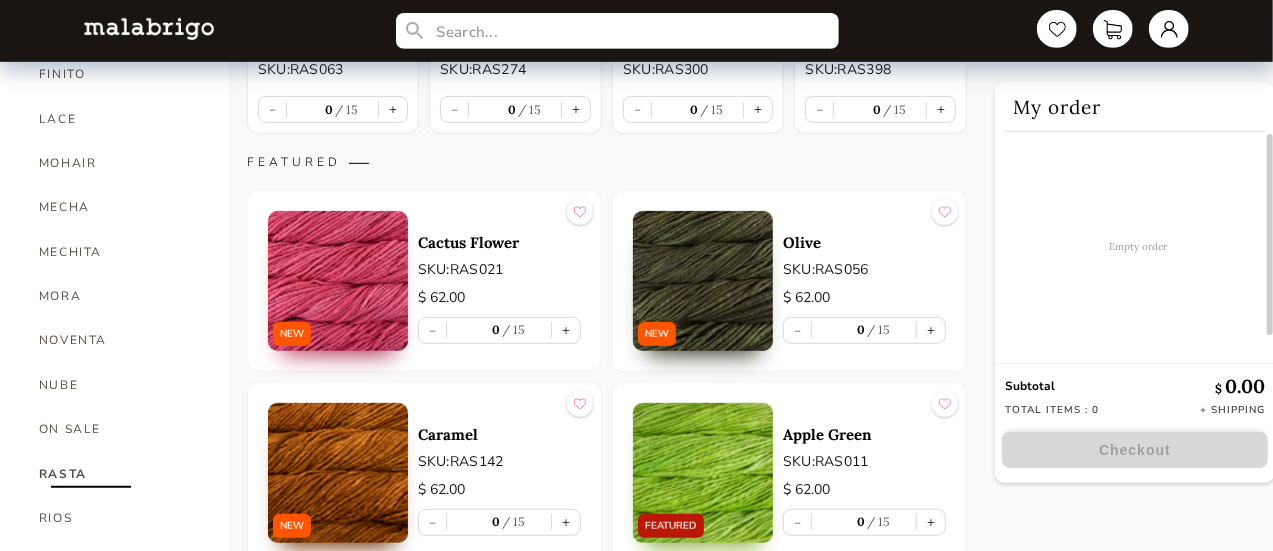 scroll, scrollTop: 405, scrollLeft: 0, axis: vertical 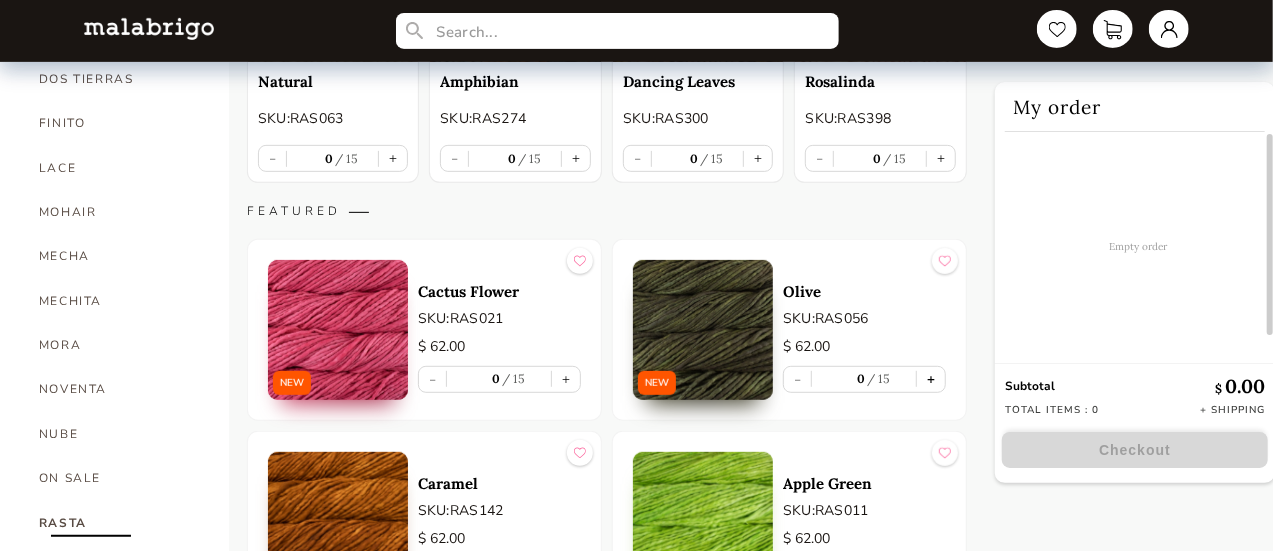click on "+" at bounding box center [931, 379] 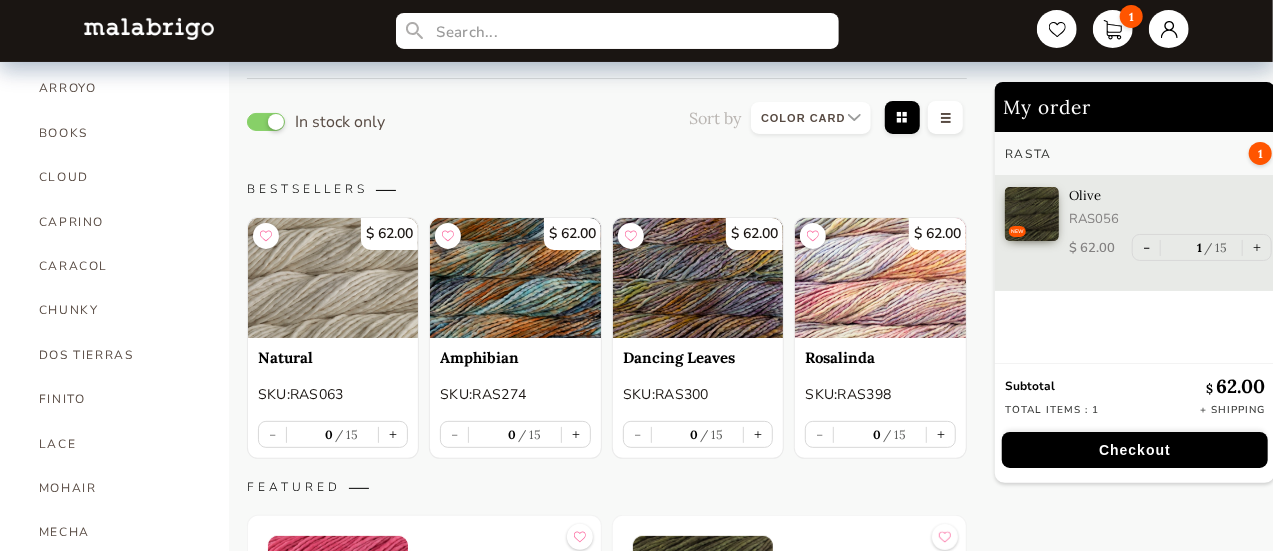 scroll, scrollTop: 128, scrollLeft: 0, axis: vertical 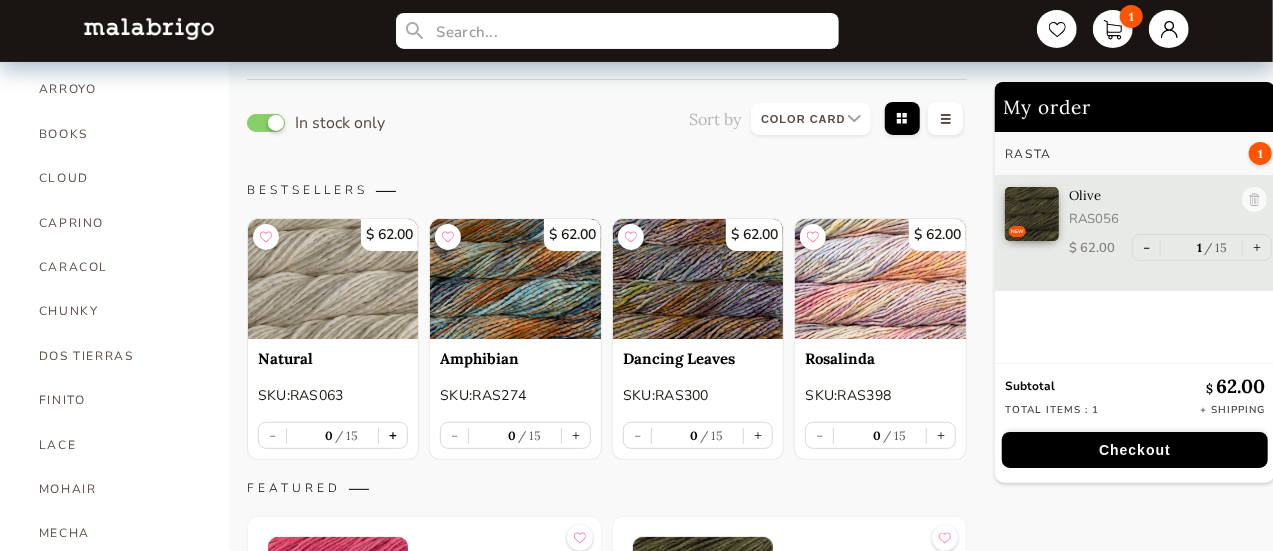 click on "+" at bounding box center (393, 435) 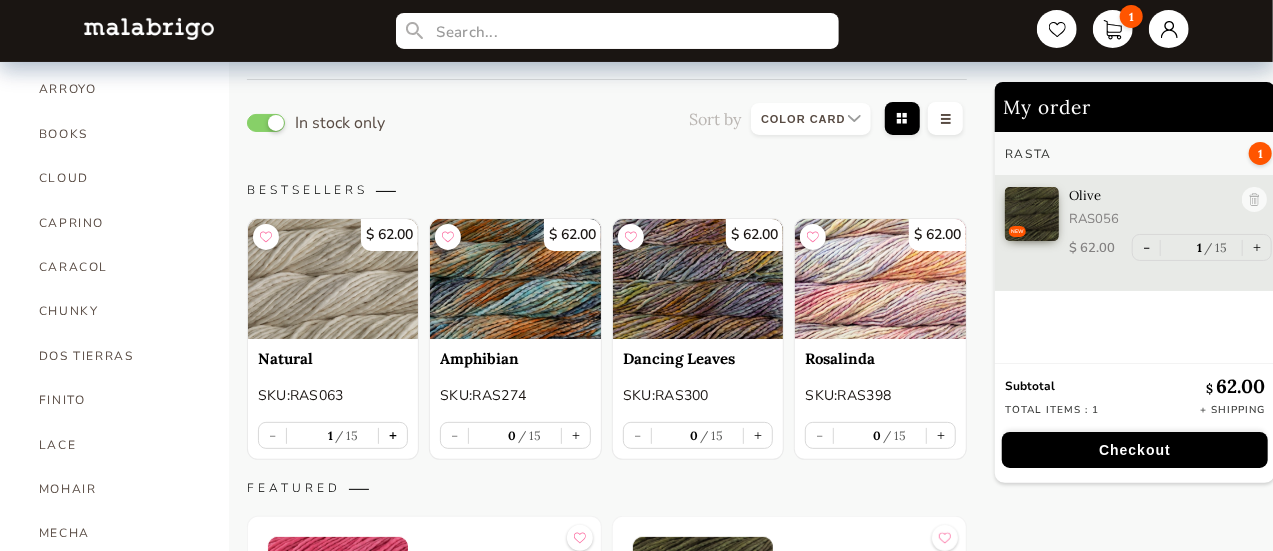 scroll, scrollTop: 19, scrollLeft: 0, axis: vertical 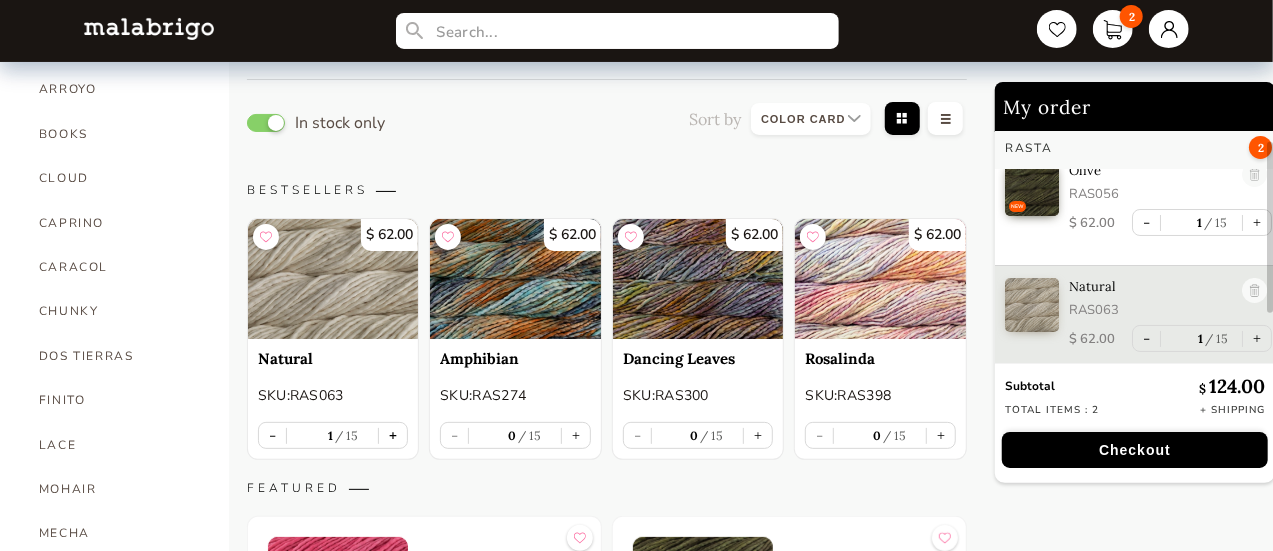 click on "+" at bounding box center [393, 435] 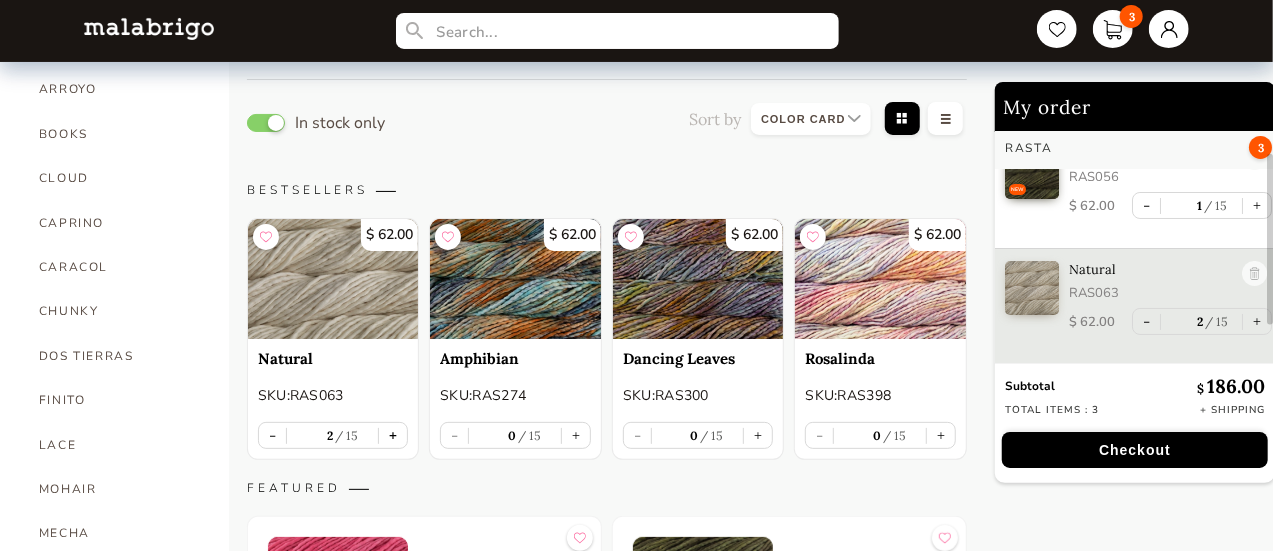 click on "+" at bounding box center [393, 435] 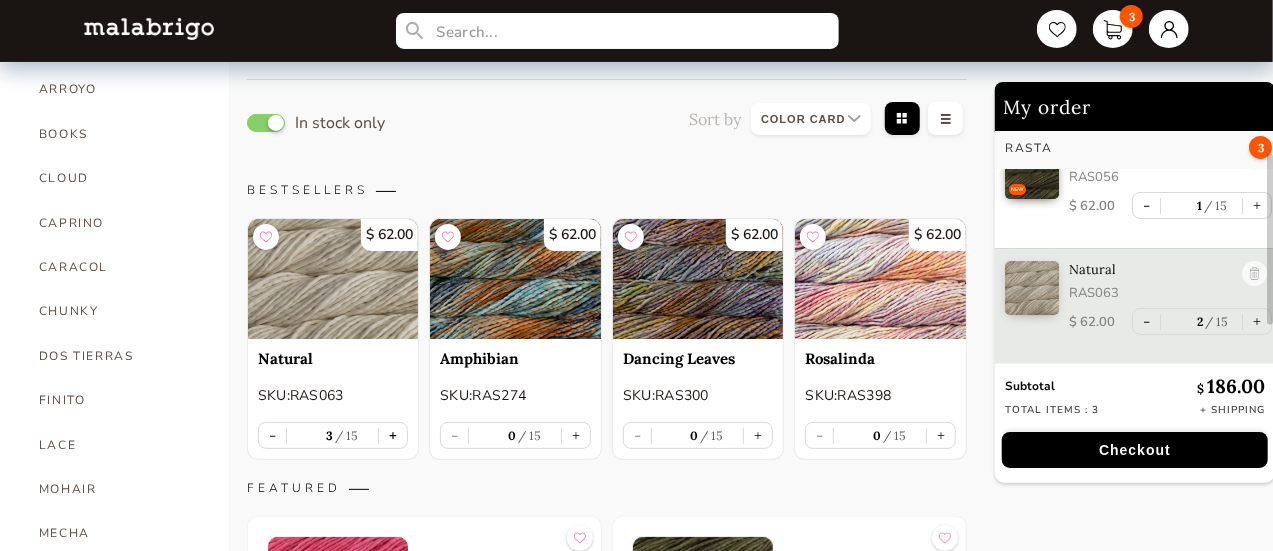 type on "3" 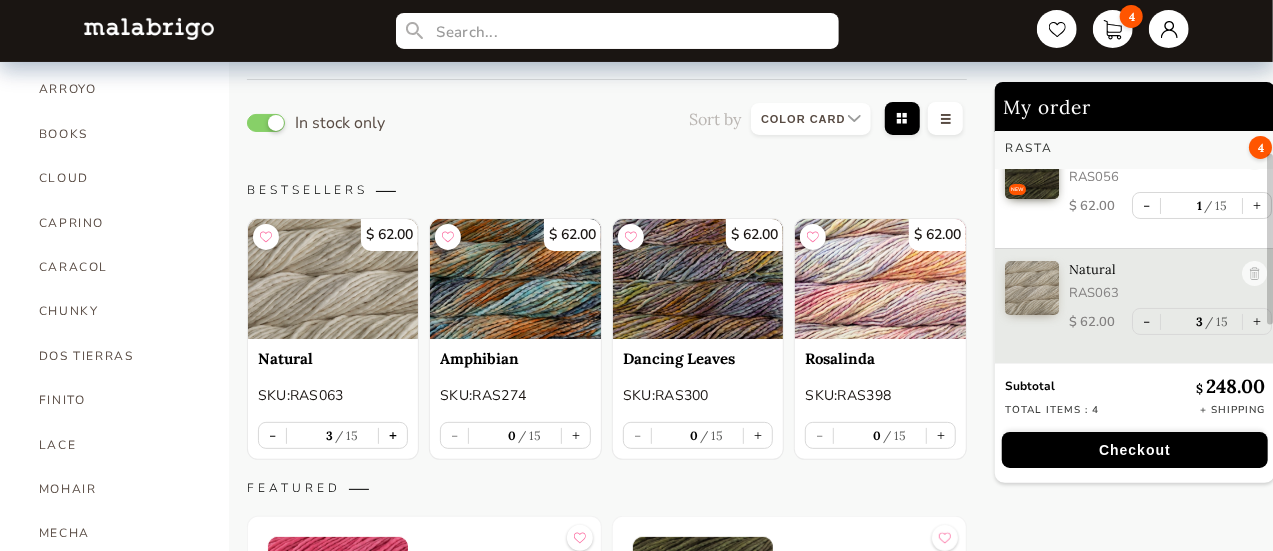 scroll, scrollTop: 36, scrollLeft: 0, axis: vertical 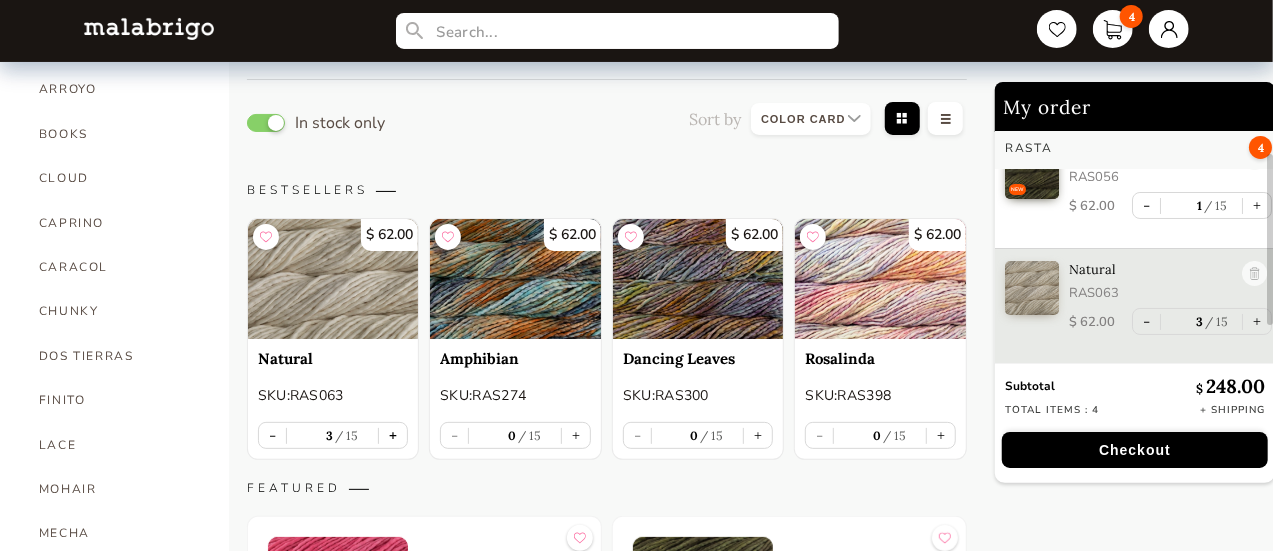 click on "+" at bounding box center (393, 435) 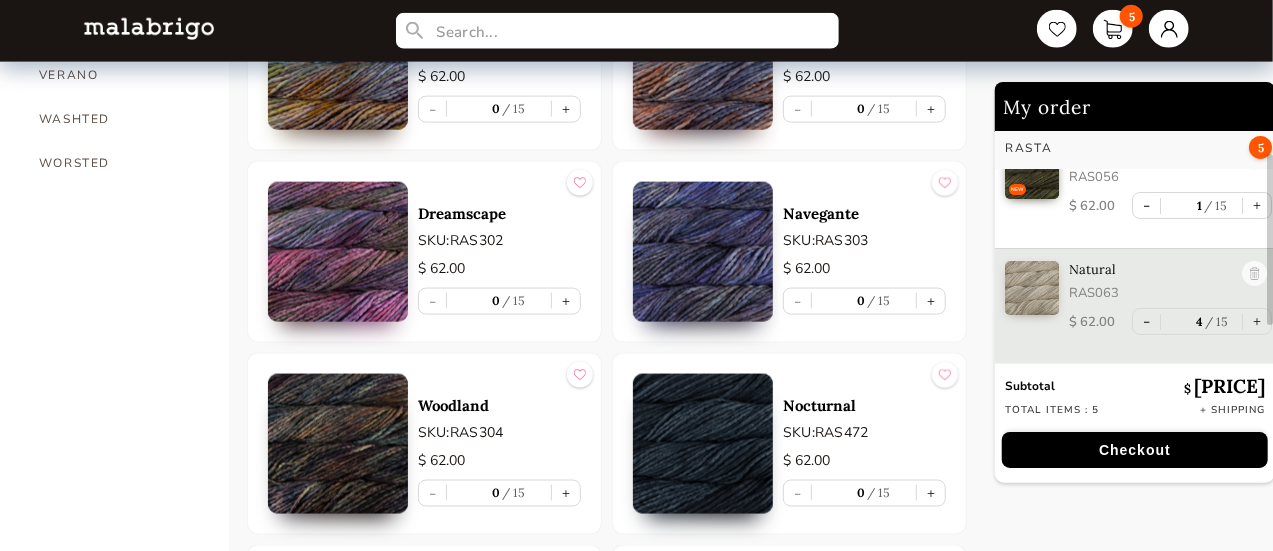 scroll, scrollTop: 1372, scrollLeft: 0, axis: vertical 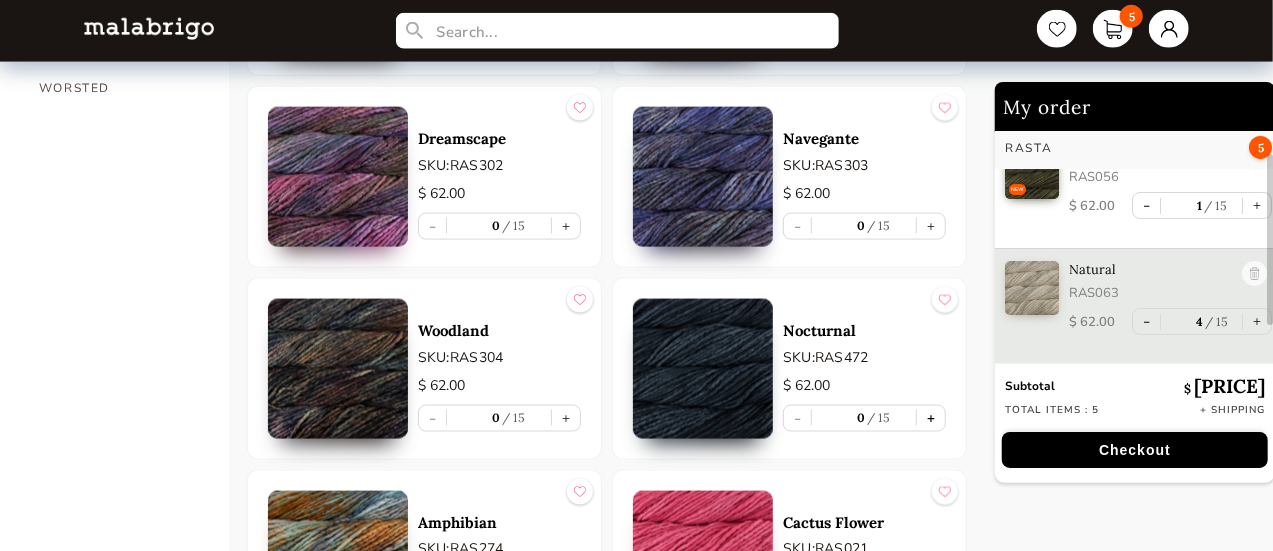click on "+" at bounding box center (931, 418) 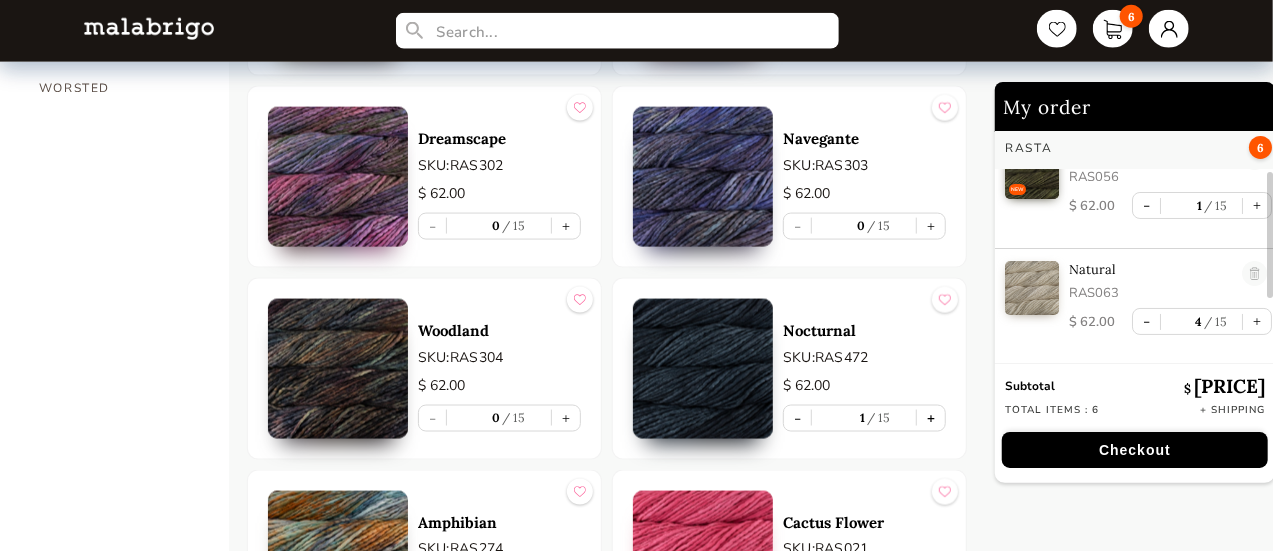 scroll, scrollTop: 135, scrollLeft: 0, axis: vertical 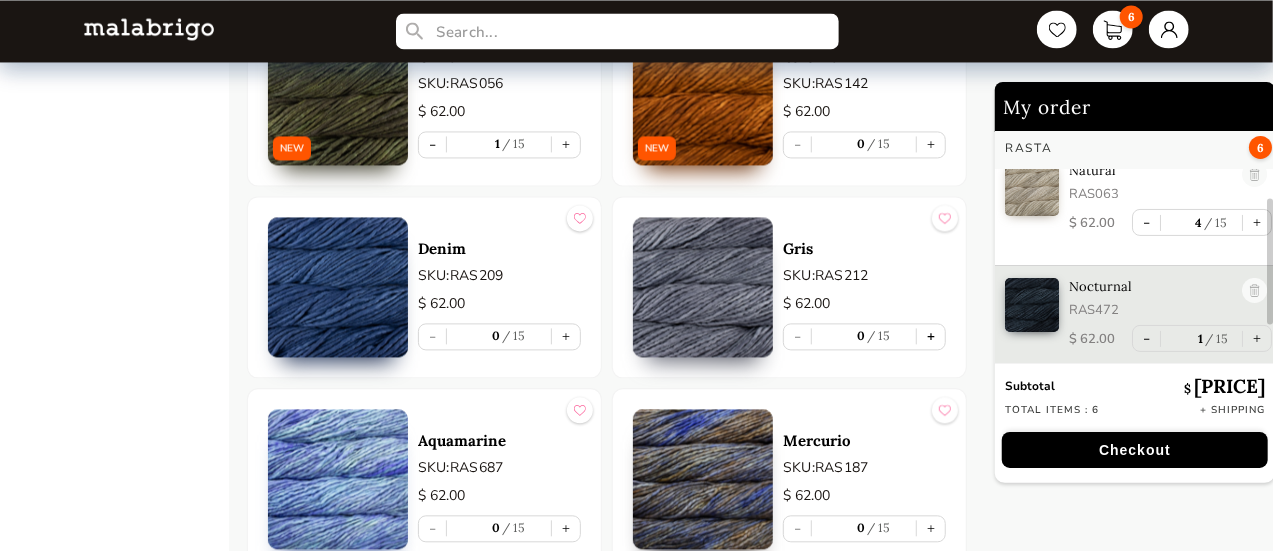 click on "+" at bounding box center [931, 336] 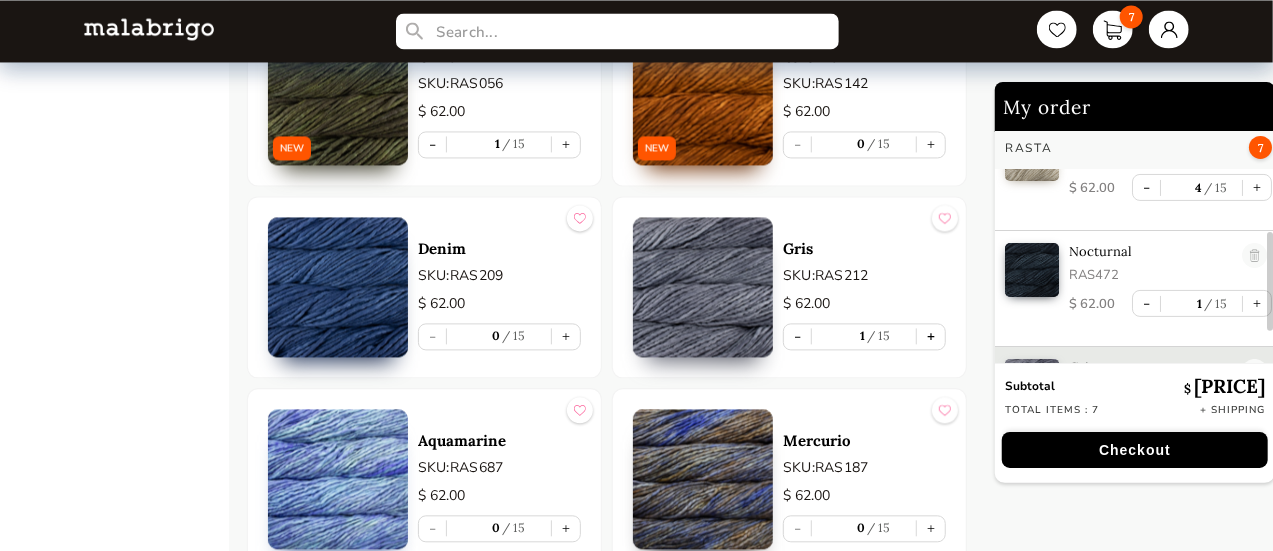 scroll, scrollTop: 251, scrollLeft: 0, axis: vertical 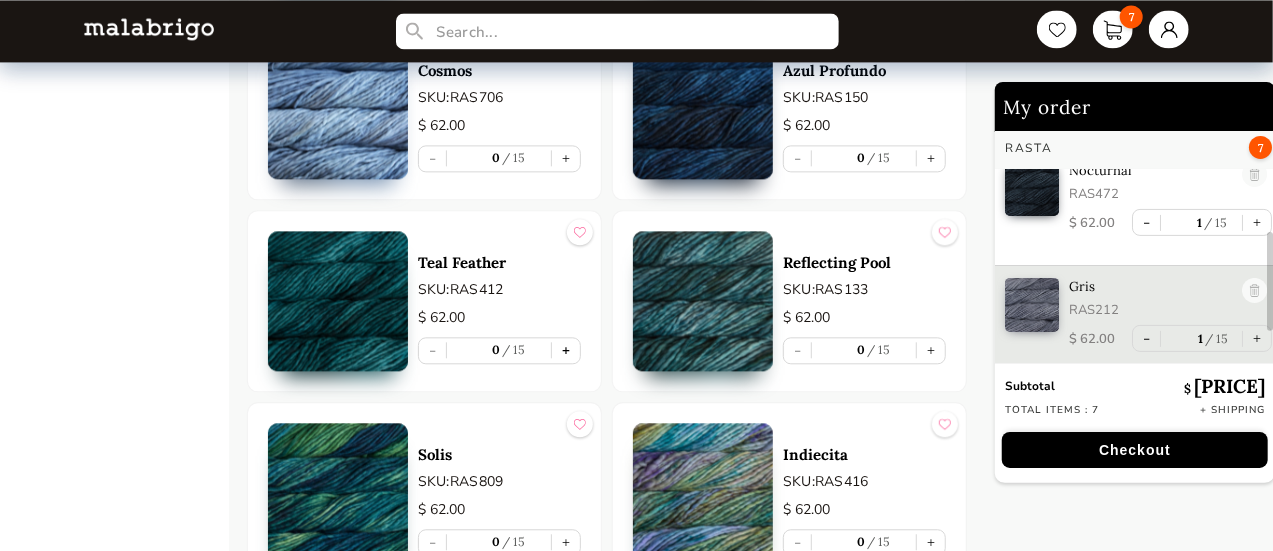 click on "+" at bounding box center [566, 350] 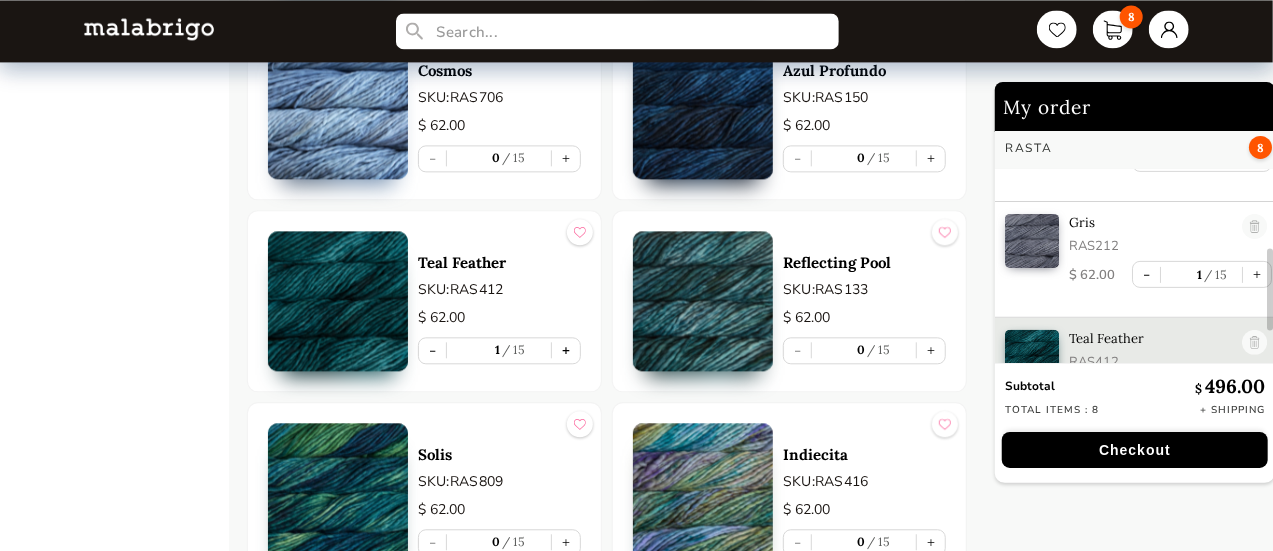 scroll, scrollTop: 367, scrollLeft: 0, axis: vertical 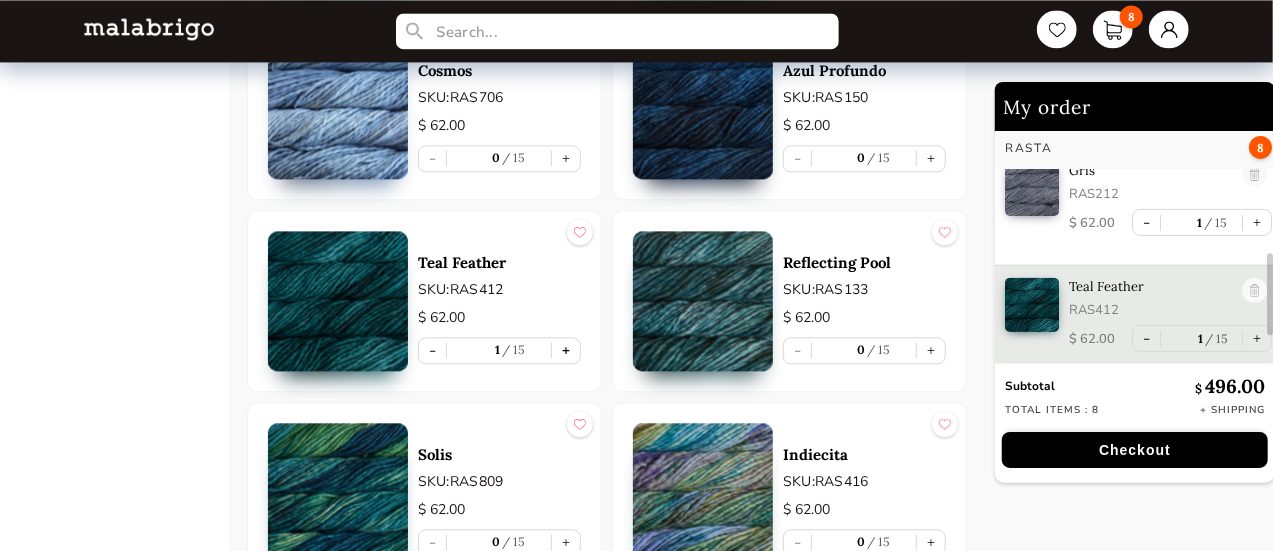 click on "+" at bounding box center (566, 350) 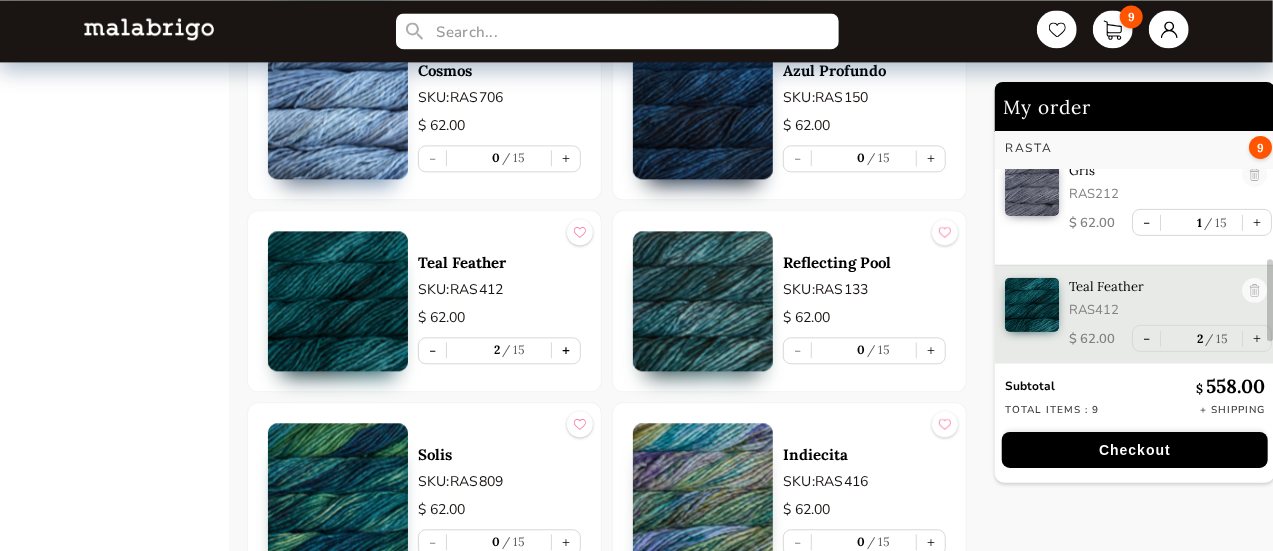 scroll, scrollTop: 384, scrollLeft: 0, axis: vertical 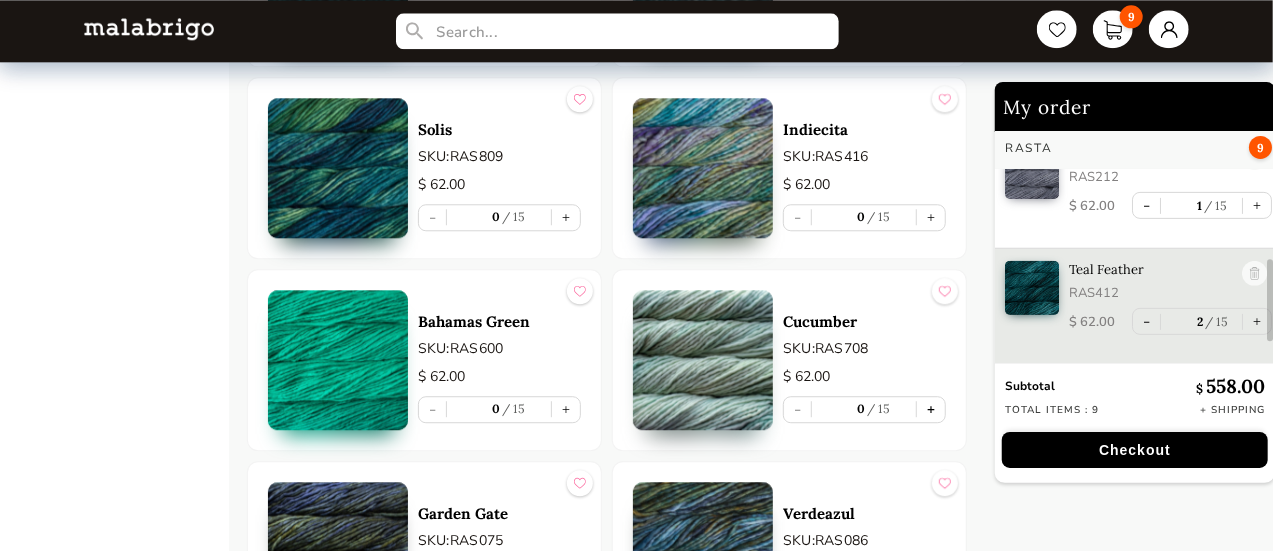 click on "+" at bounding box center [931, 409] 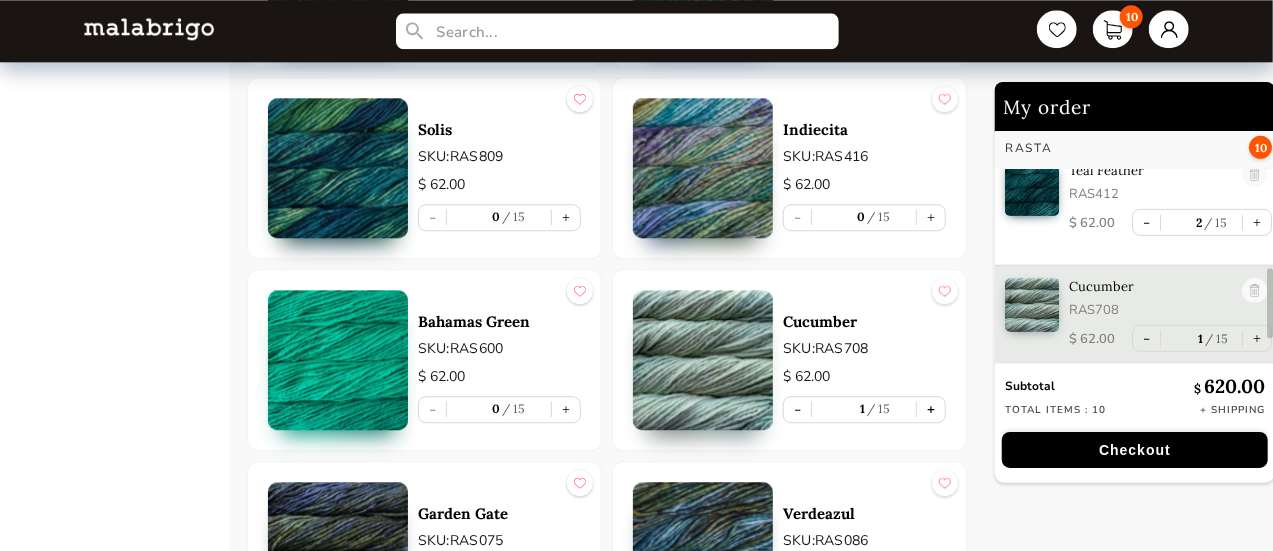 click on "+" at bounding box center [931, 409] 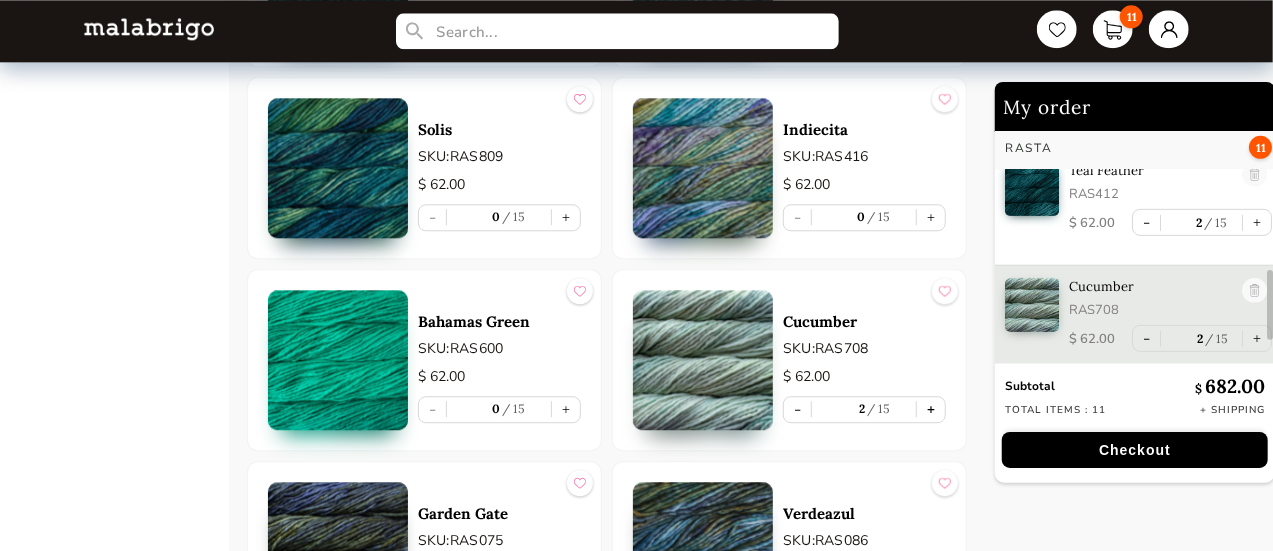 scroll, scrollTop: 500, scrollLeft: 0, axis: vertical 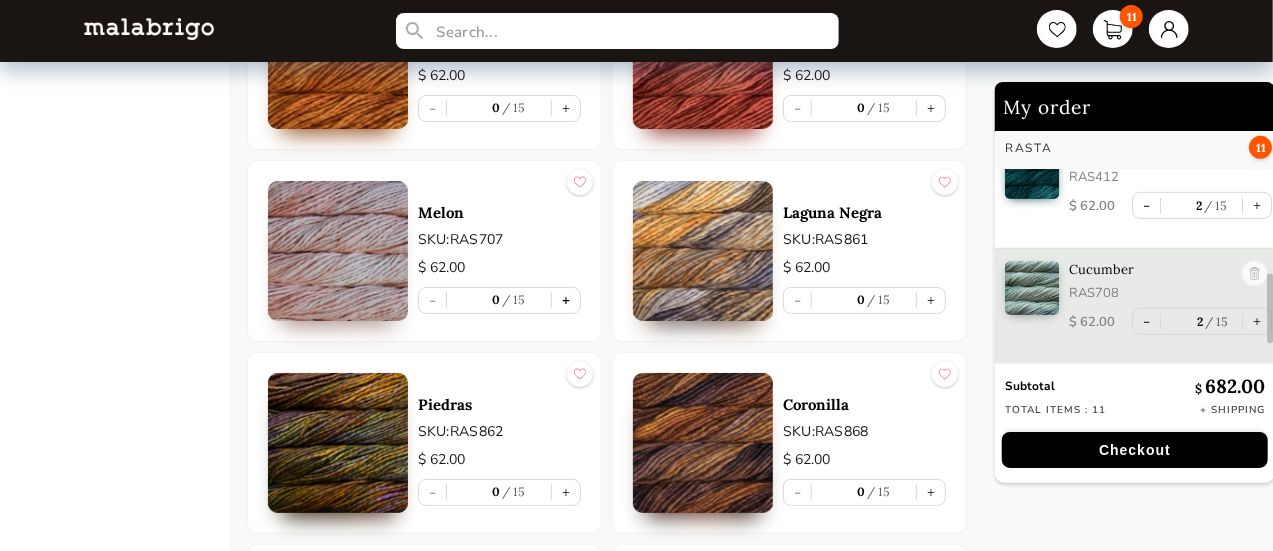 click on "+" at bounding box center (566, 300) 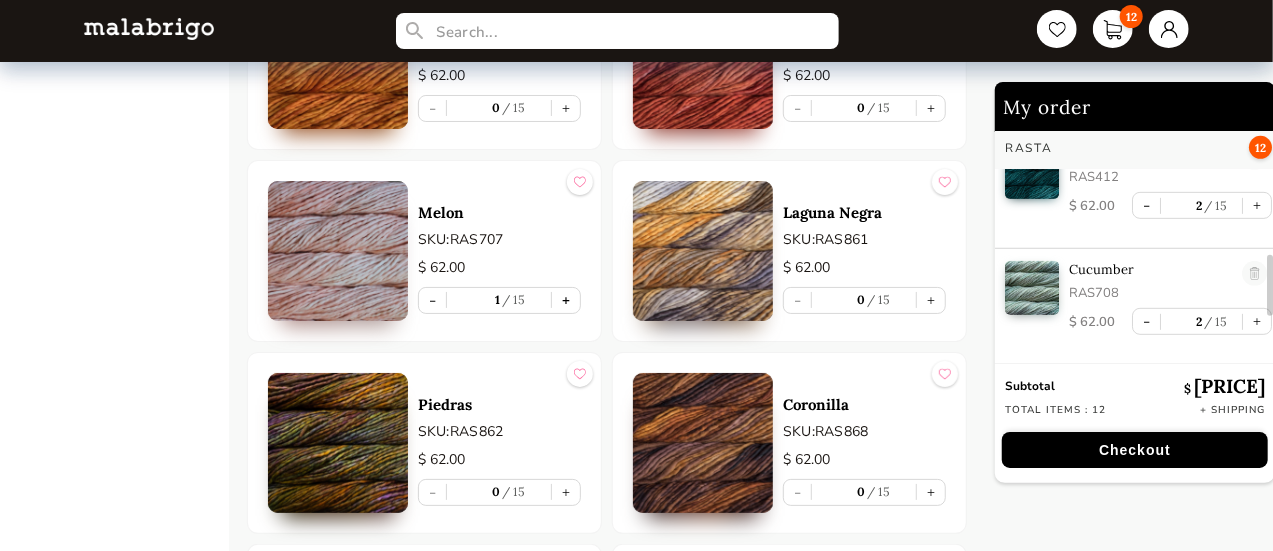 scroll, scrollTop: 599, scrollLeft: 0, axis: vertical 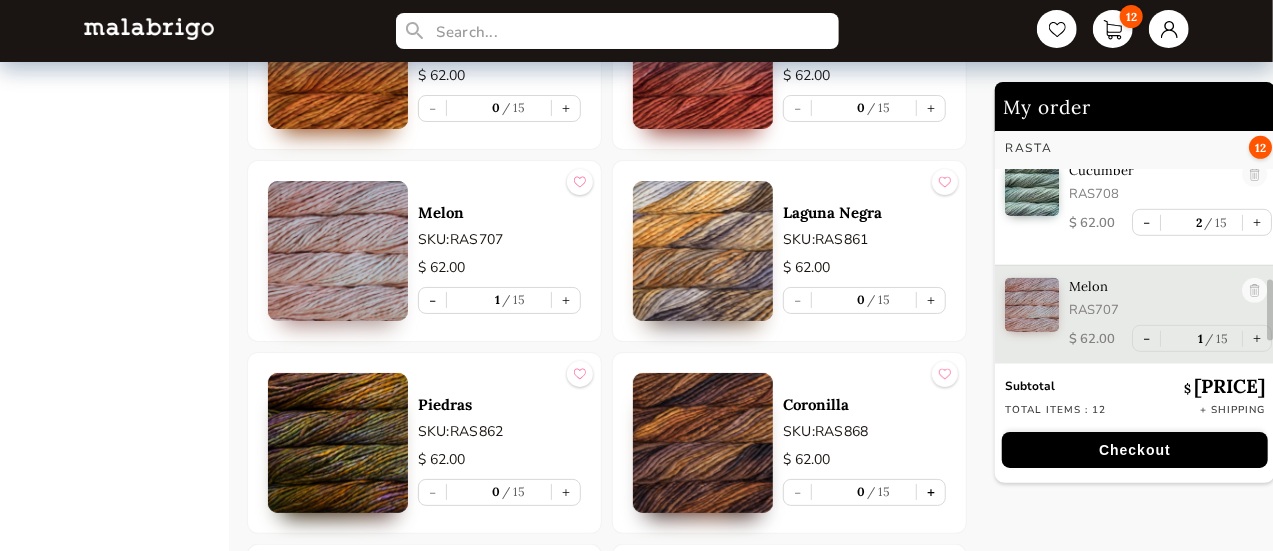 click on "+" at bounding box center [931, 492] 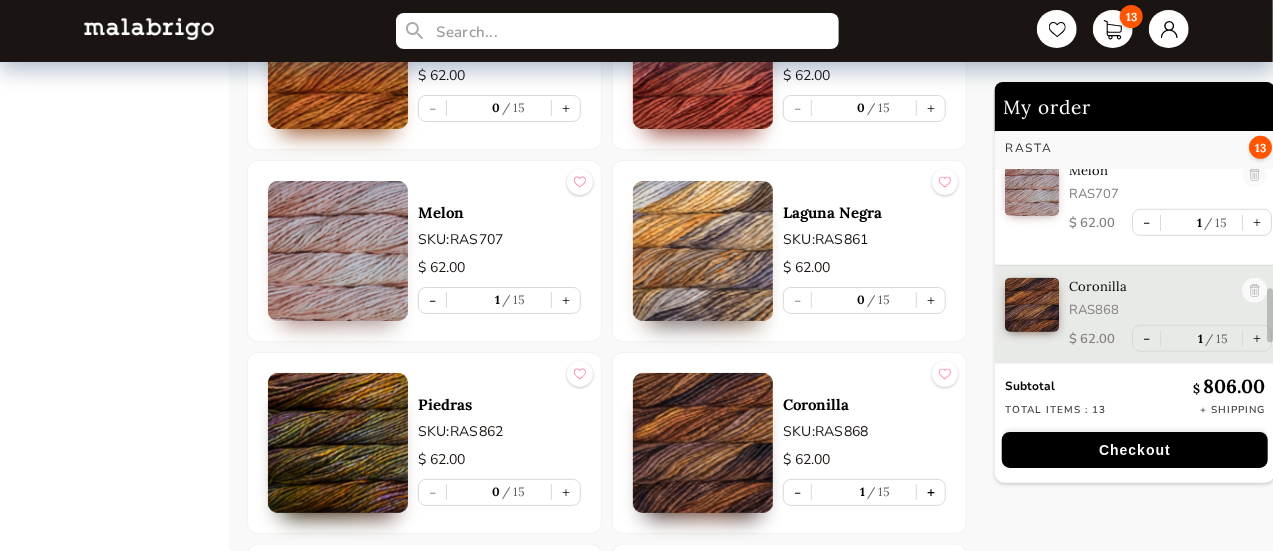 click on "+" at bounding box center (931, 492) 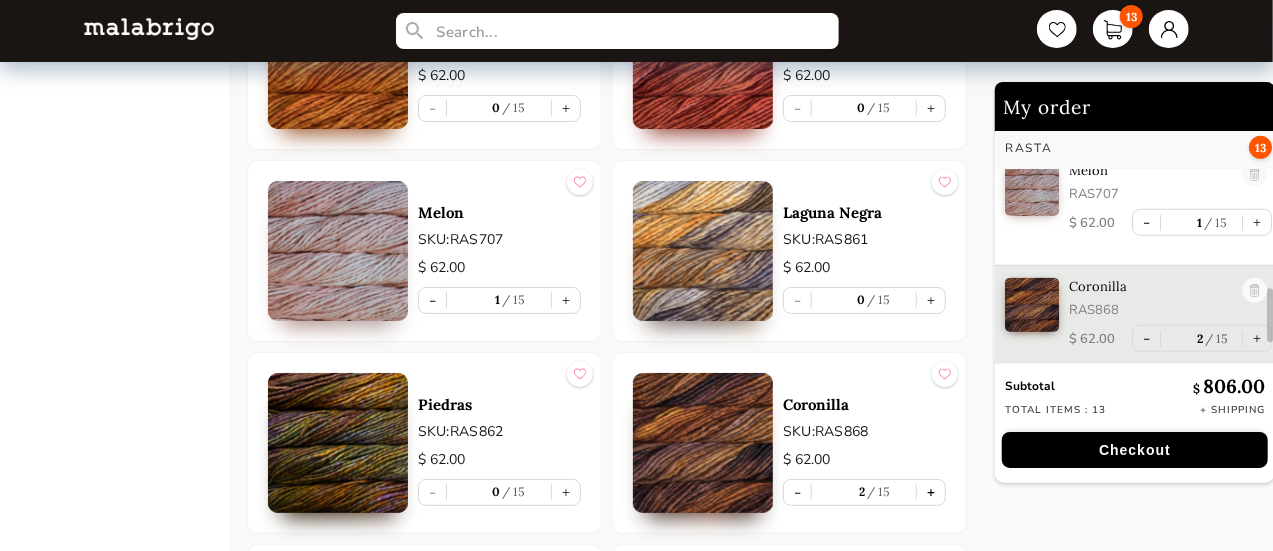 scroll, scrollTop: 732, scrollLeft: 0, axis: vertical 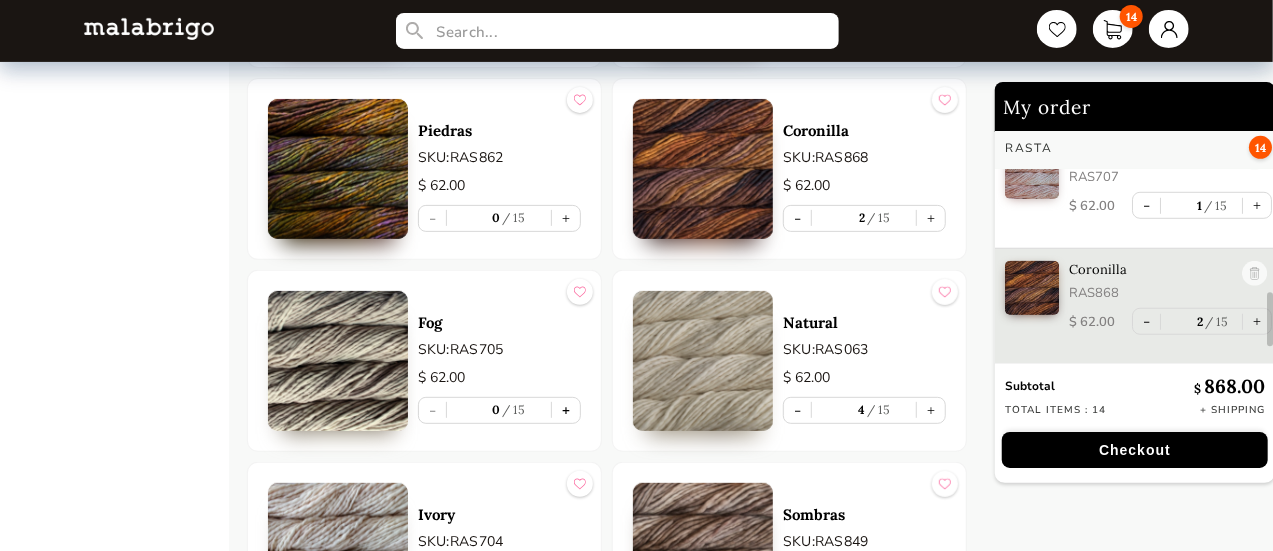 click on "+" at bounding box center (566, 410) 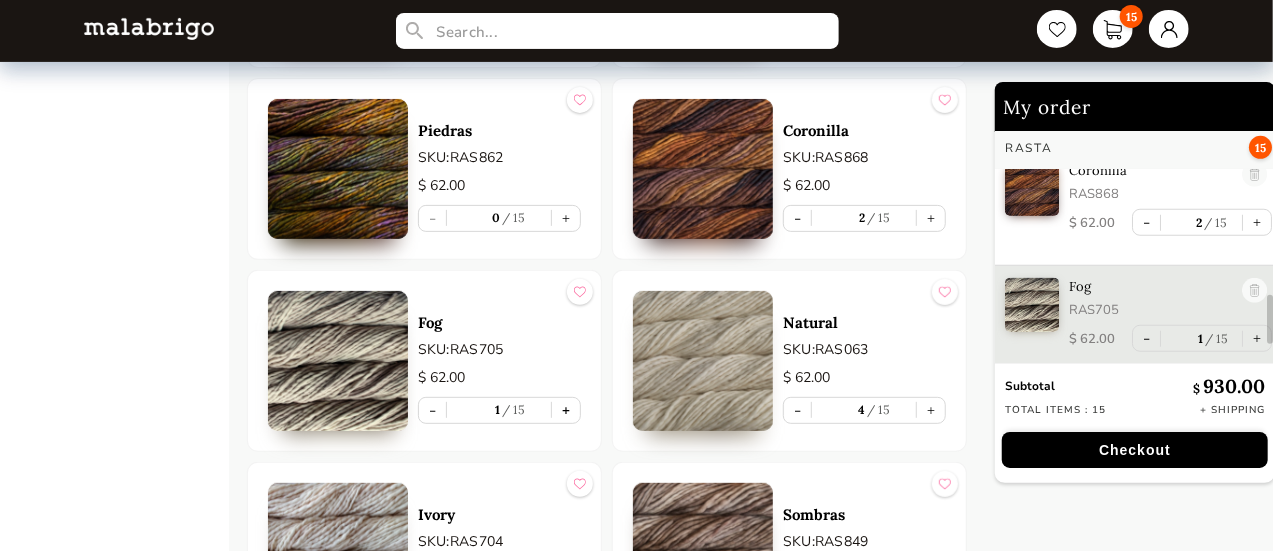 click on "+" at bounding box center (566, 410) 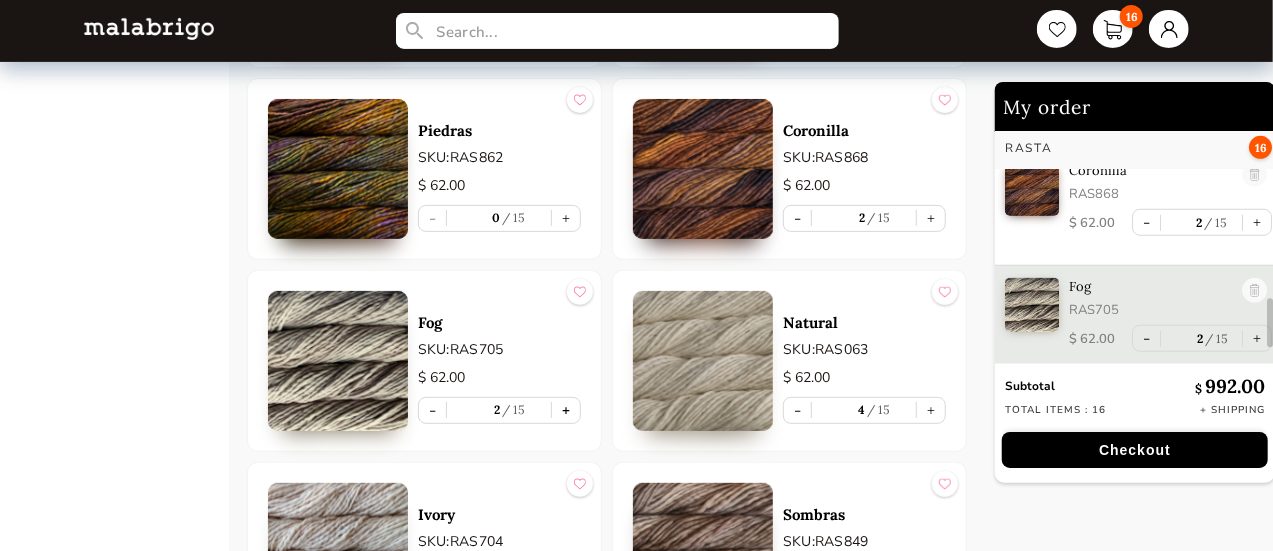 scroll, scrollTop: 848, scrollLeft: 0, axis: vertical 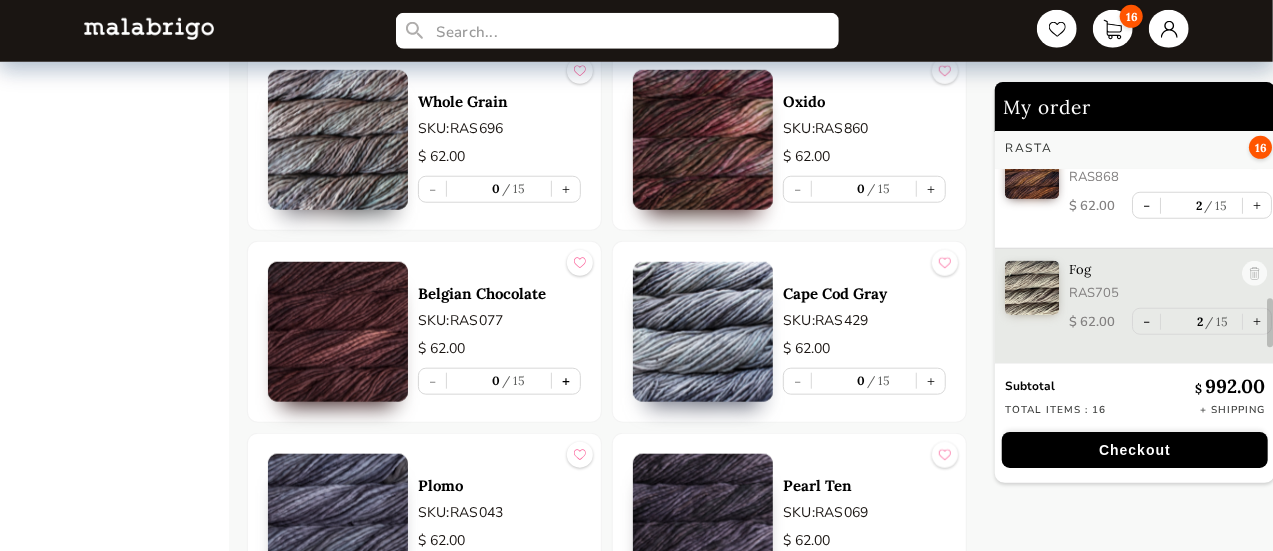 click on "+" at bounding box center (566, 381) 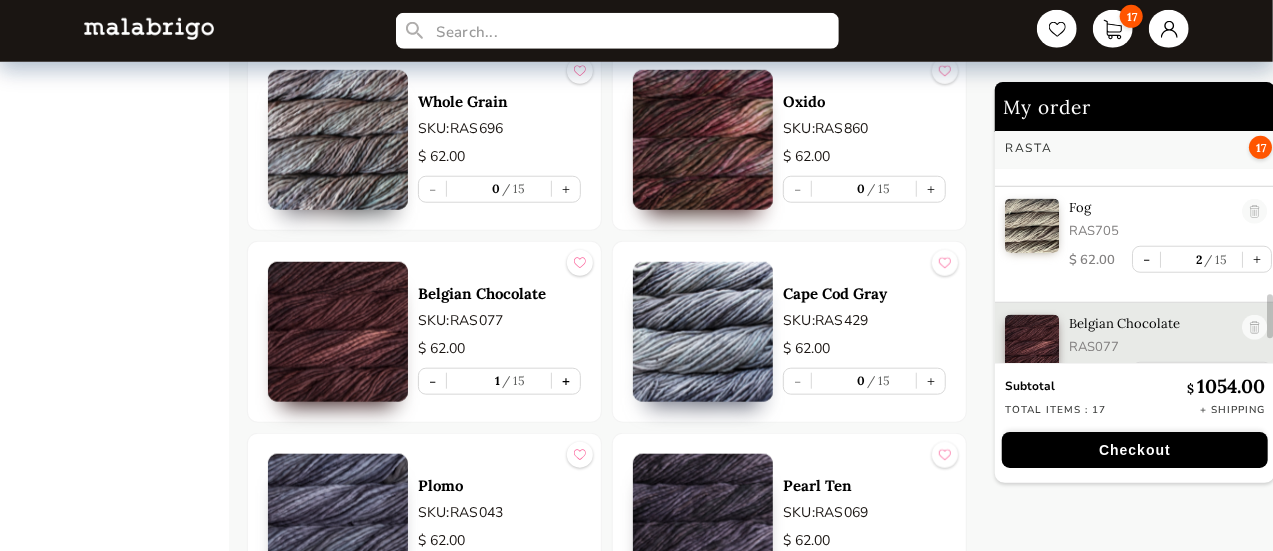 scroll, scrollTop: 948, scrollLeft: 0, axis: vertical 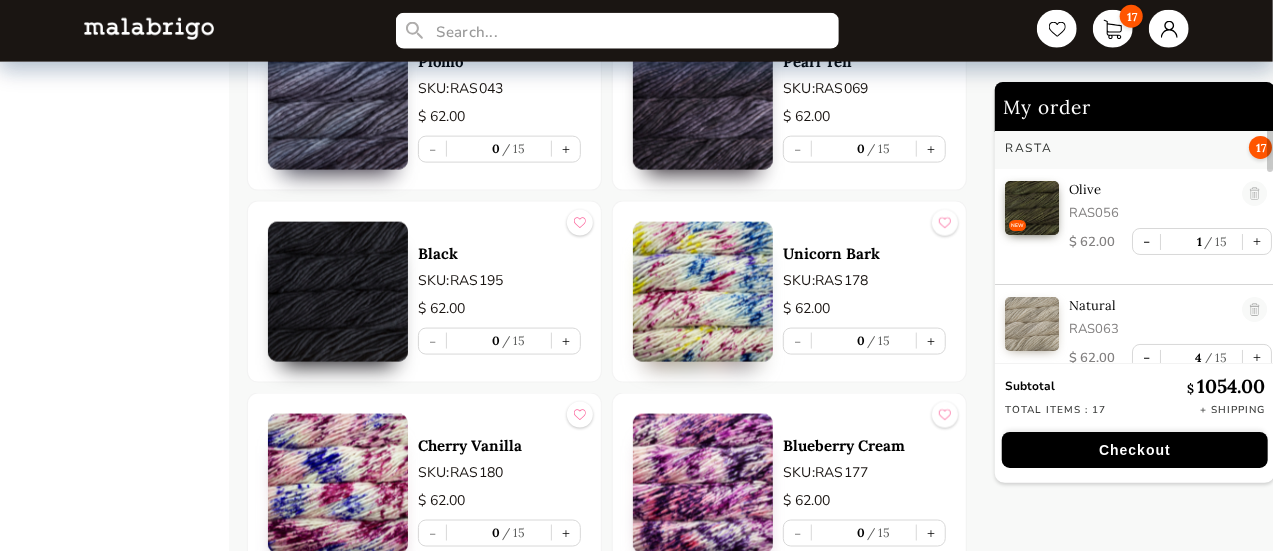 click on "Checkout" at bounding box center (1135, 450) 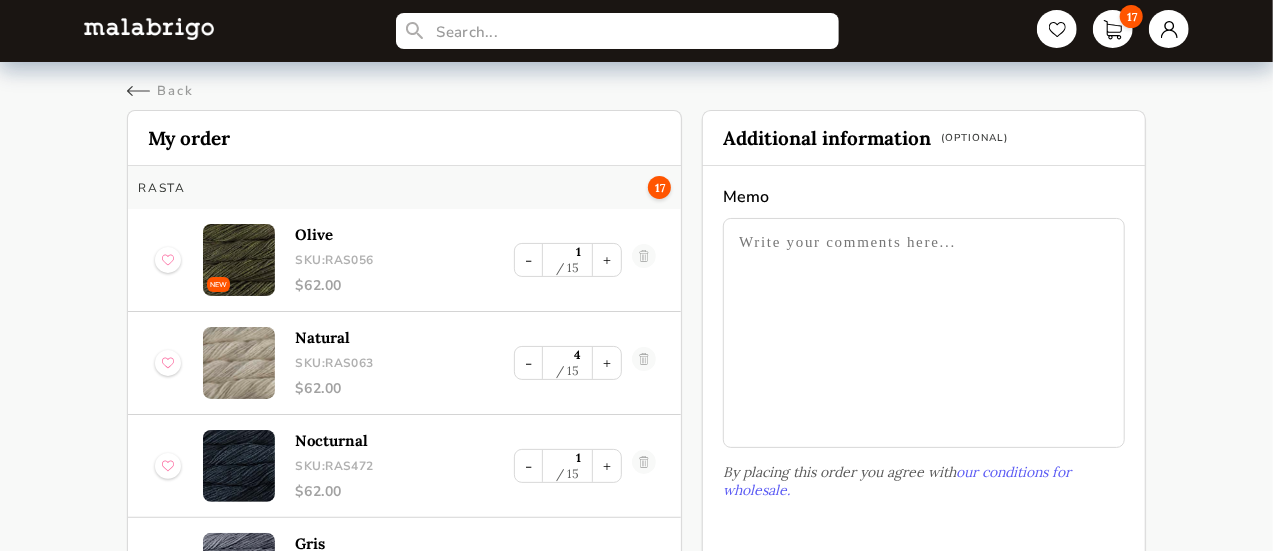 scroll, scrollTop: 268, scrollLeft: 0, axis: vertical 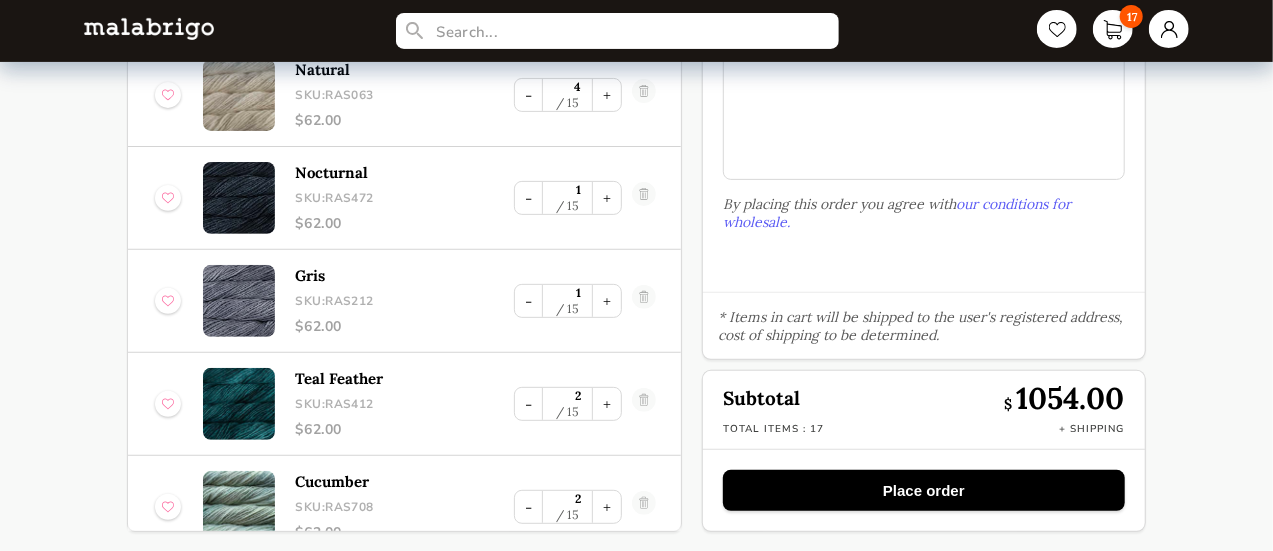 click on "Place order" at bounding box center [923, 490] 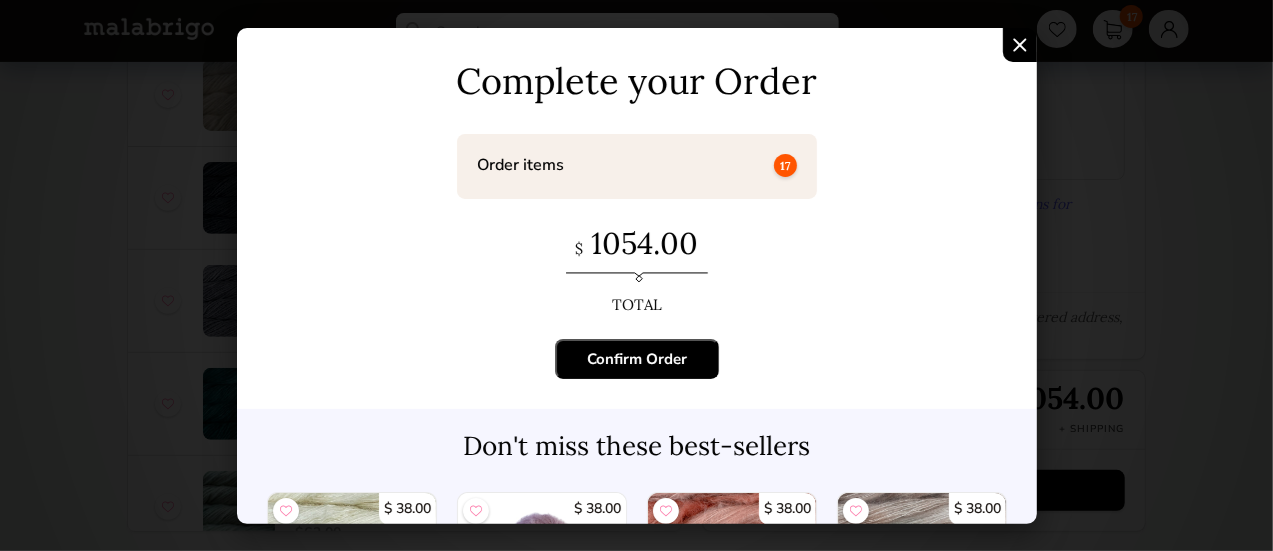 scroll, scrollTop: 202, scrollLeft: 0, axis: vertical 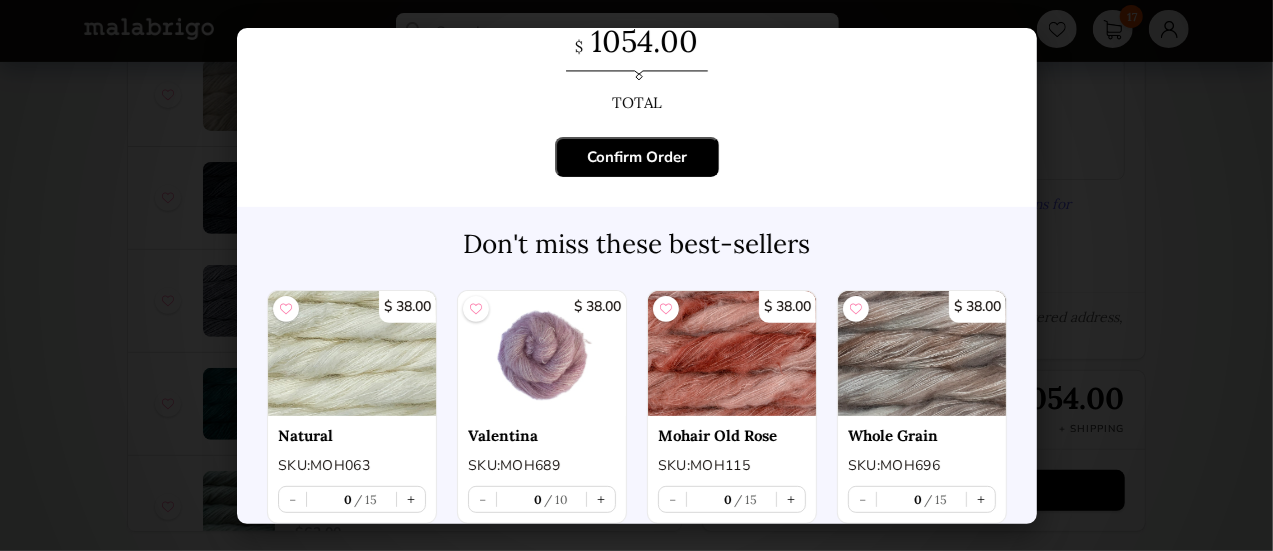 click on "Confirm Order" at bounding box center (637, 157) 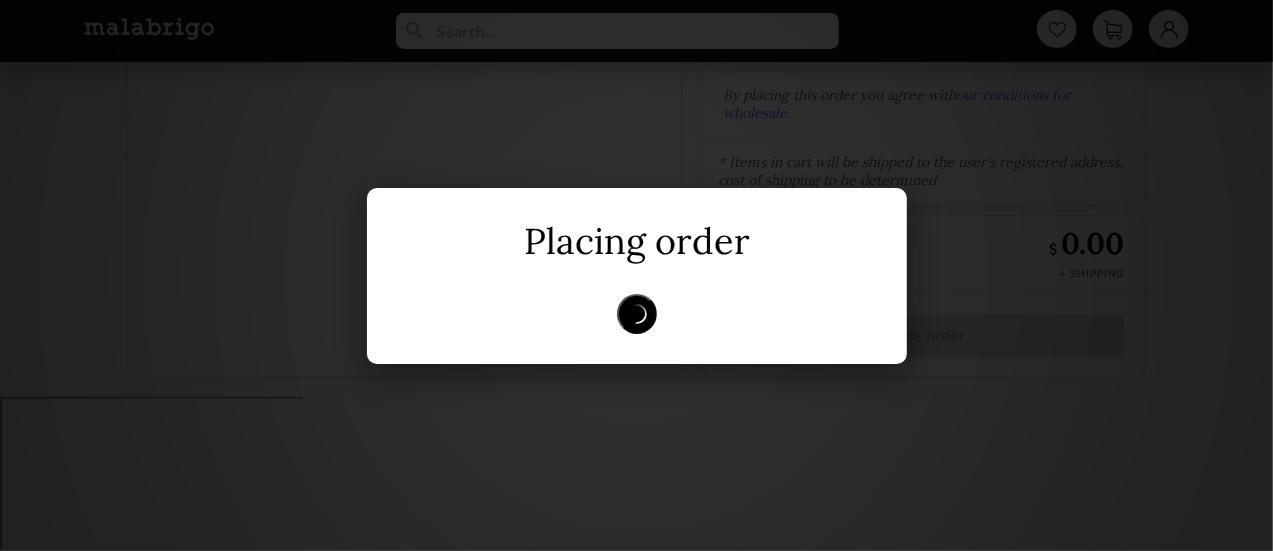 scroll, scrollTop: 55, scrollLeft: 0, axis: vertical 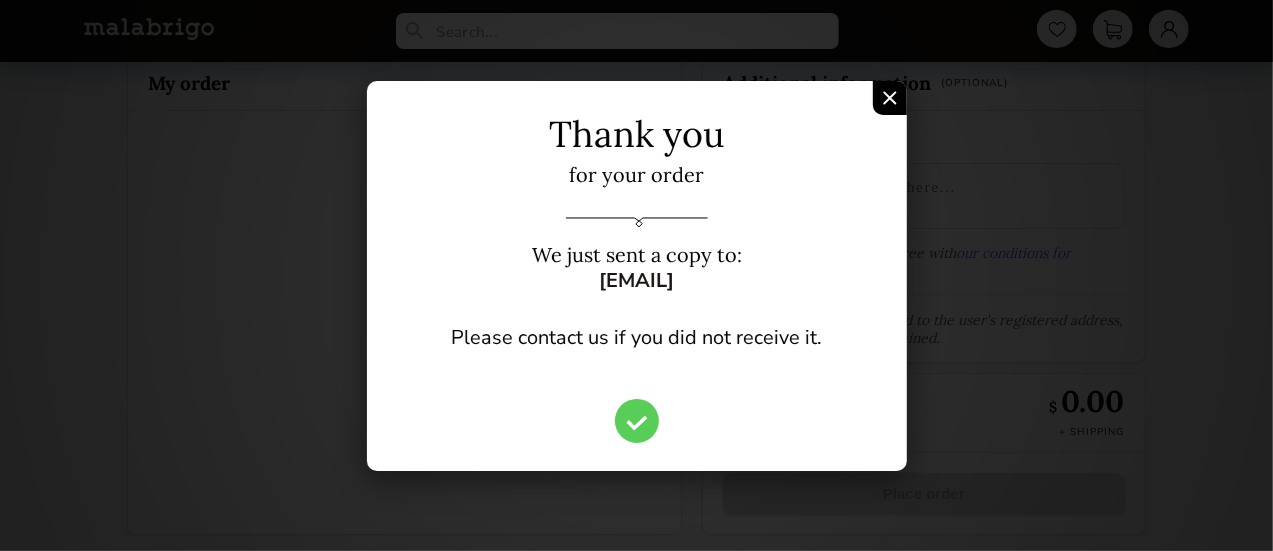 click at bounding box center (890, 98) 